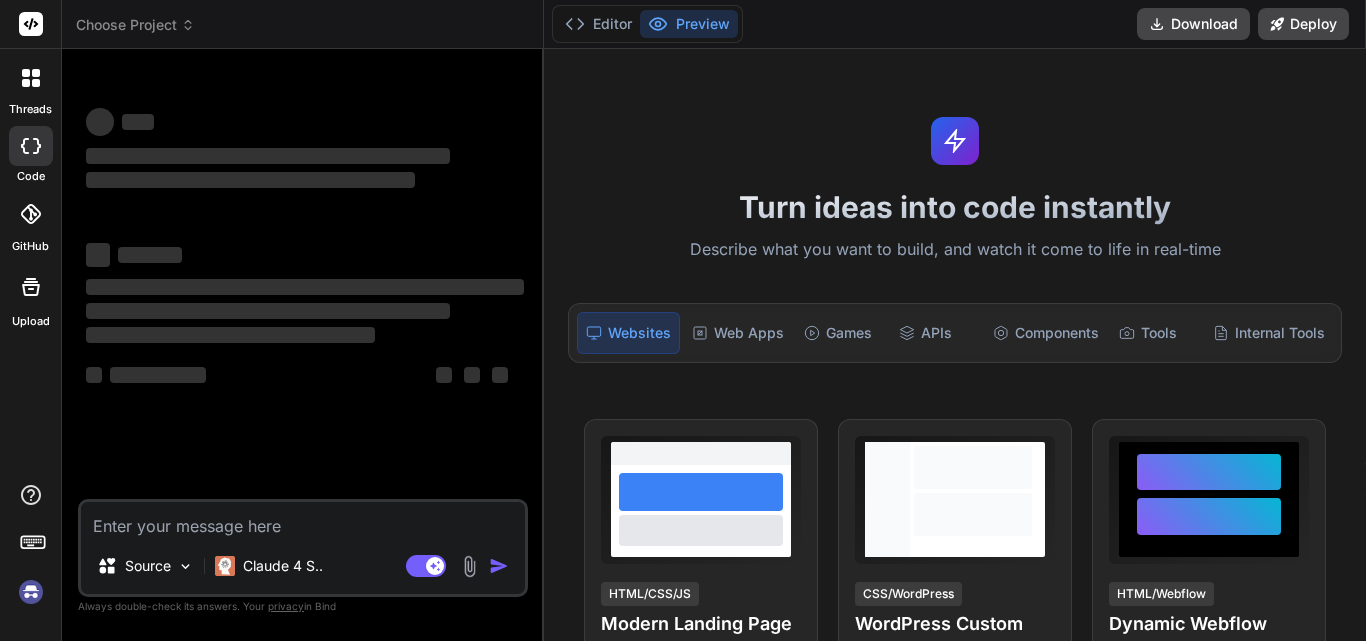 scroll, scrollTop: 0, scrollLeft: 0, axis: both 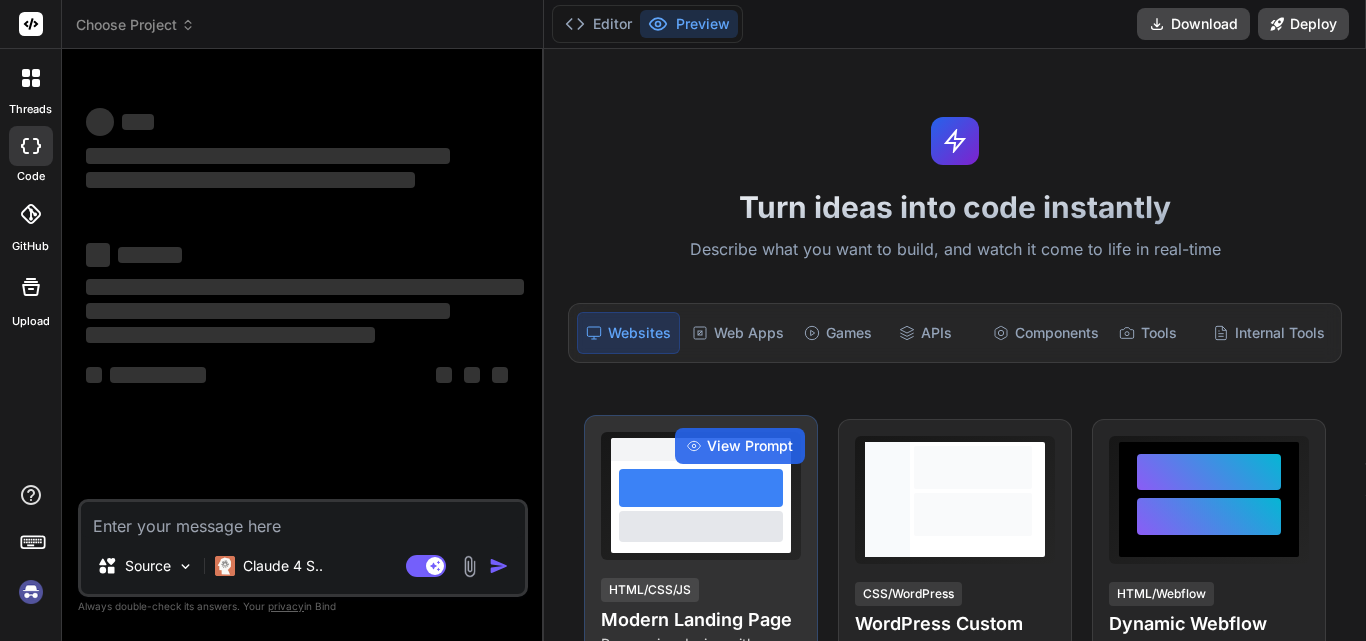 type on "x" 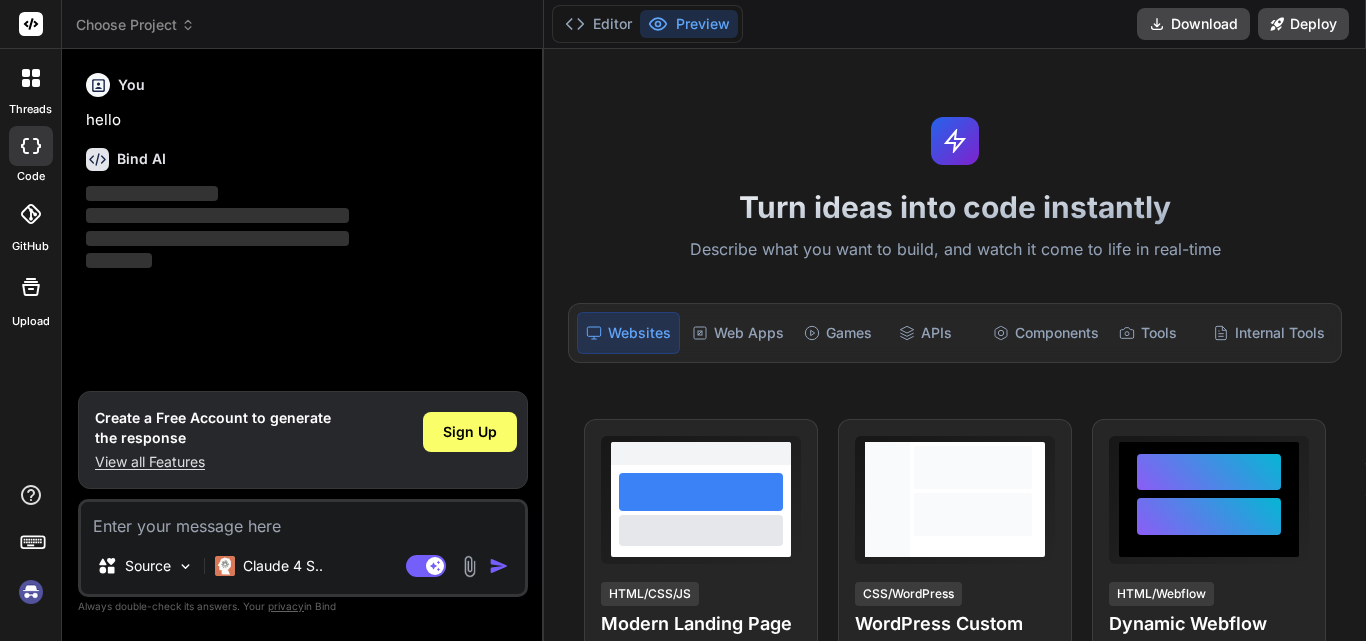 paste on "import java.util.*;
class Main {
public static void main(String[] args) {
String str ="[NUMBER]";
for(int i=0;i<str.length();i++){
Char ch = str.charAt(i);
}
Switch (ch){
case '0':
System.out.print("Zero");
break;
case '1':
System.out.print("One");
break;
case '2':
System.out.print("Two");
break;
break;
case '3':
System.out.print("Three");
break;
break;
case '4':
System.out.print("Four");
break;
case '5':
System.out.print("Five");
break;
case '6':
System.out.print("Six");
break;
case '7':
System.out.print("Seven");
break;
case '8':
System.out.print("Eight");
break;
case '9':
System.out.print("Nine");
break;
}
}
}" 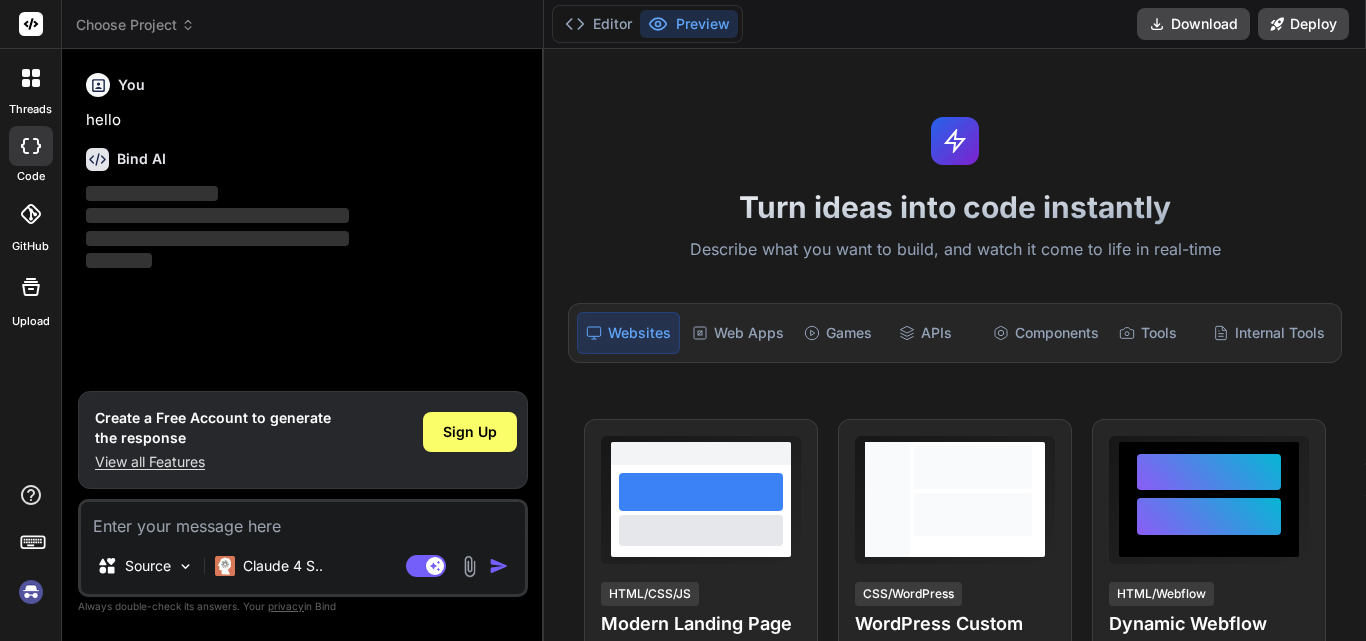 type on "import java.util.*;
class Main {
public static void main(String[] args) {
String str ="[NUMBER]";
for(int i=0;i<str.length();i++){
Char ch = str.charAt(i);
}
Switch (ch){
case '0':
System.out.print("Zero");
break;
case '1':
System.out.print("One");
break;
case '2':
System.out.print("Two");
break;
break;
case '3':
System.out.print("Three");
break;
break;
case '4':
System.out.print("Four");
break;
case '5':
System.out.print("Five");
break;
case '6':
System.out.print("Six");
break;
case '7':
System.out.print("Seven");
break;
case '8':
System.out.print("Eight");
break;
case '9':
System.out.print("Nine");
break;
}
}
}" 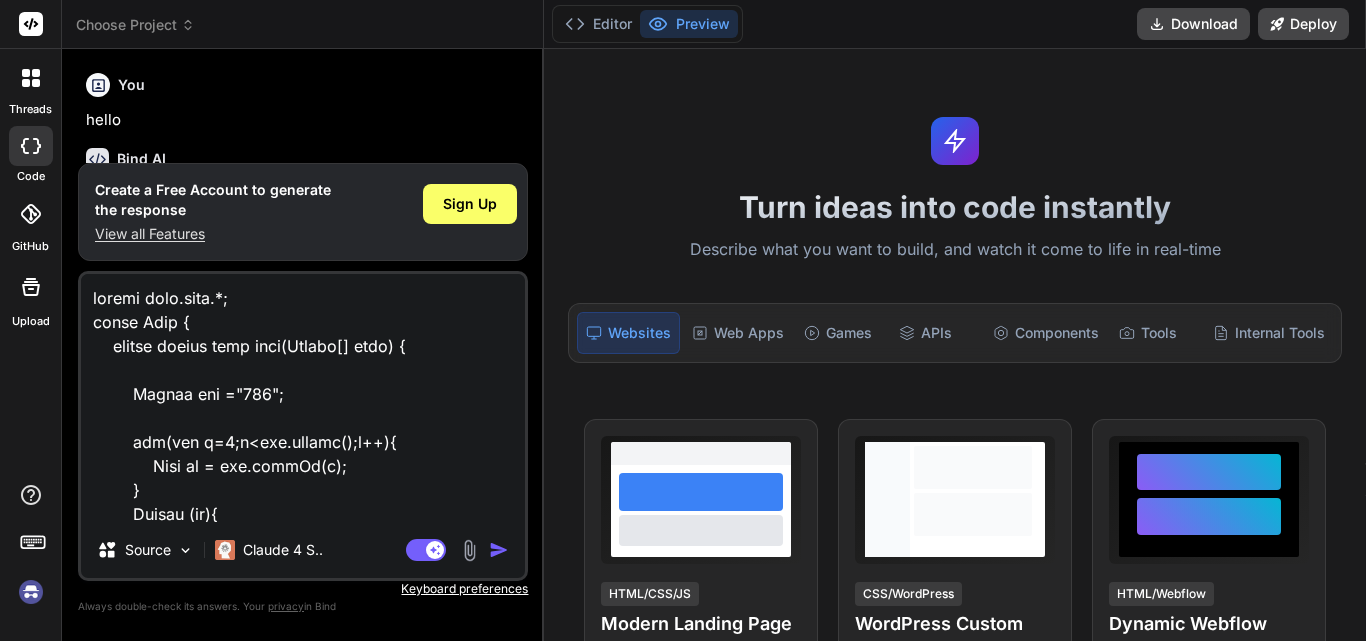 scroll, scrollTop: 866, scrollLeft: 0, axis: vertical 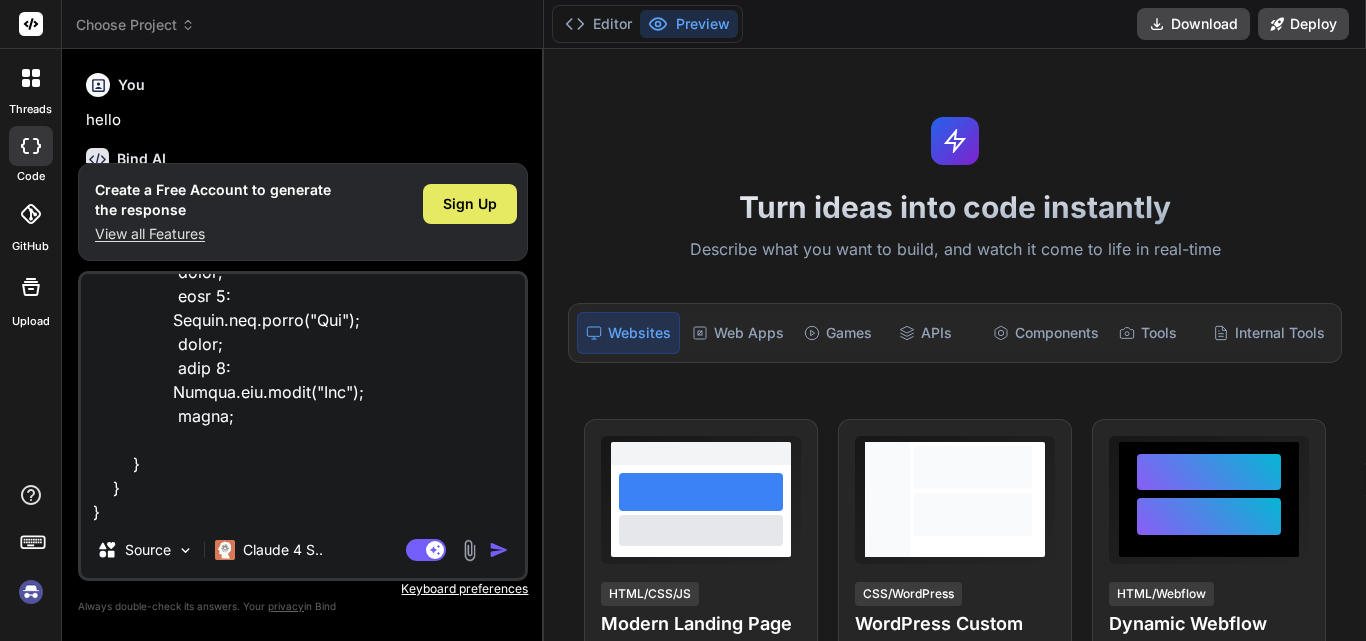 type on "import java.util.*;
class Main {
public static void main(String[] args) {
String str ="[NUMBER]";
for(int i=0;i<str.length();i++){
Char ch = str.charAt(i);
}
Switch (ch){
case '0':
System.out.print("Zero");
break;
case '1':
System.out.print("One");
break;
case '2':
System.out.print("Two");
break;
break;
case '3':
System.out.print("Three");
break;
break;
case '4':
System.out.print("Four");
break;
case '5':
System.out.print("Five");
break;
case '6':
System.out.print("Six");
break;
case '7':
System.out.print("Seven");
break;
case '8':
System.out.print("Eight");
break;
case '9':
System.out.print("Nine");
break;
}
}
}" 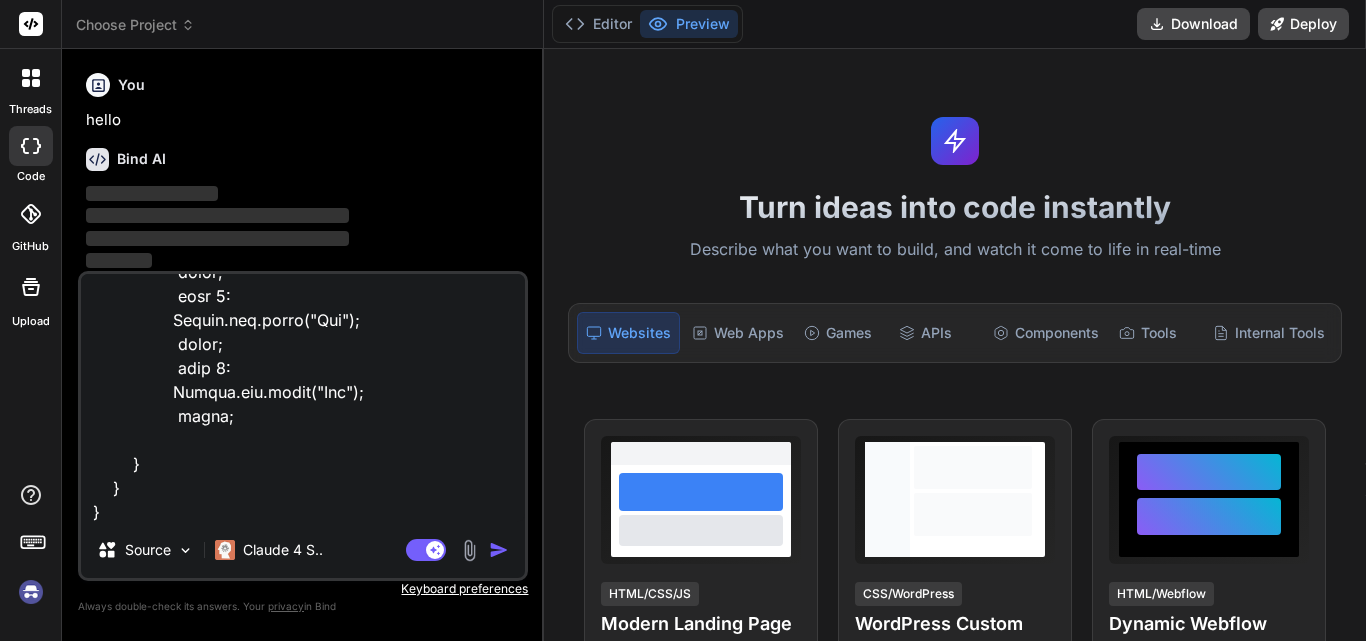 scroll, scrollTop: 38, scrollLeft: 0, axis: vertical 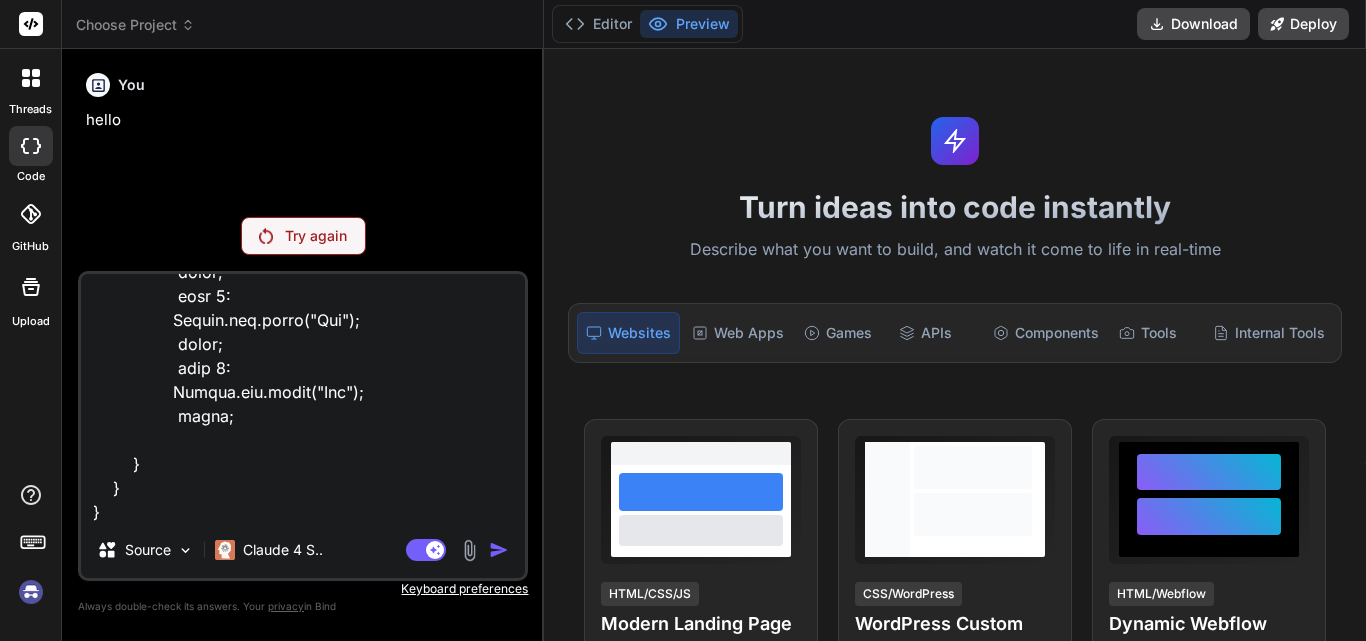 click at bounding box center [266, 236] 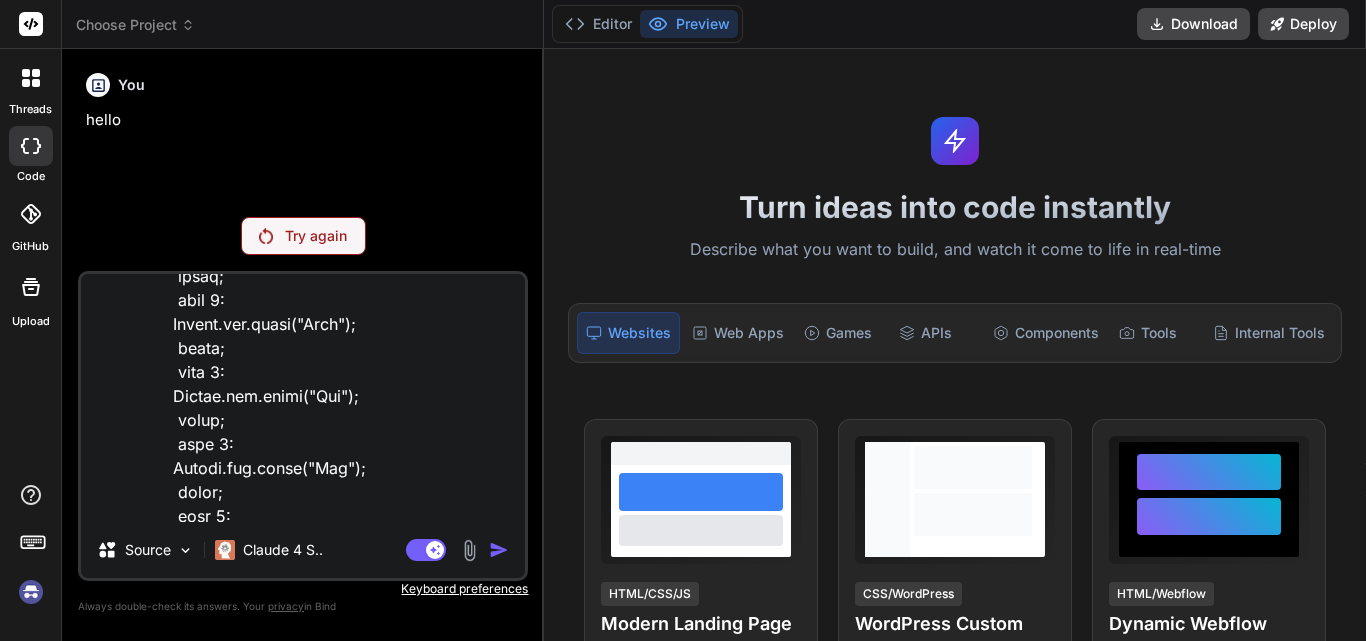 scroll, scrollTop: 868, scrollLeft: 0, axis: vertical 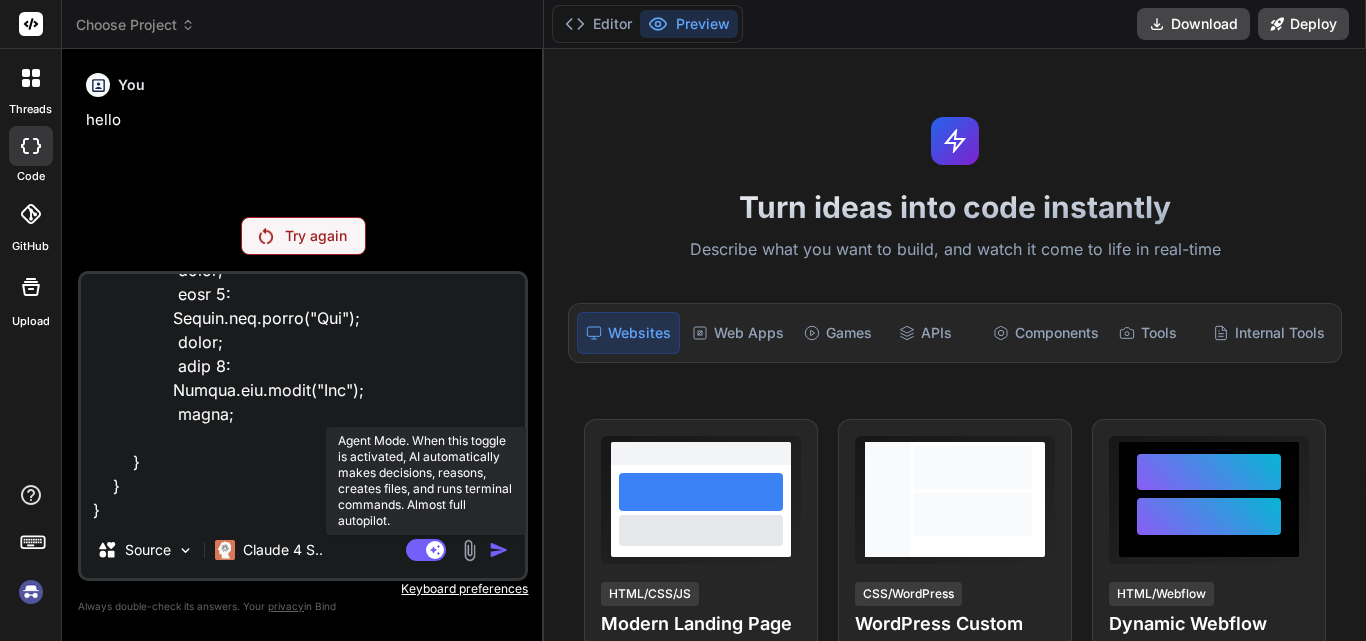 click 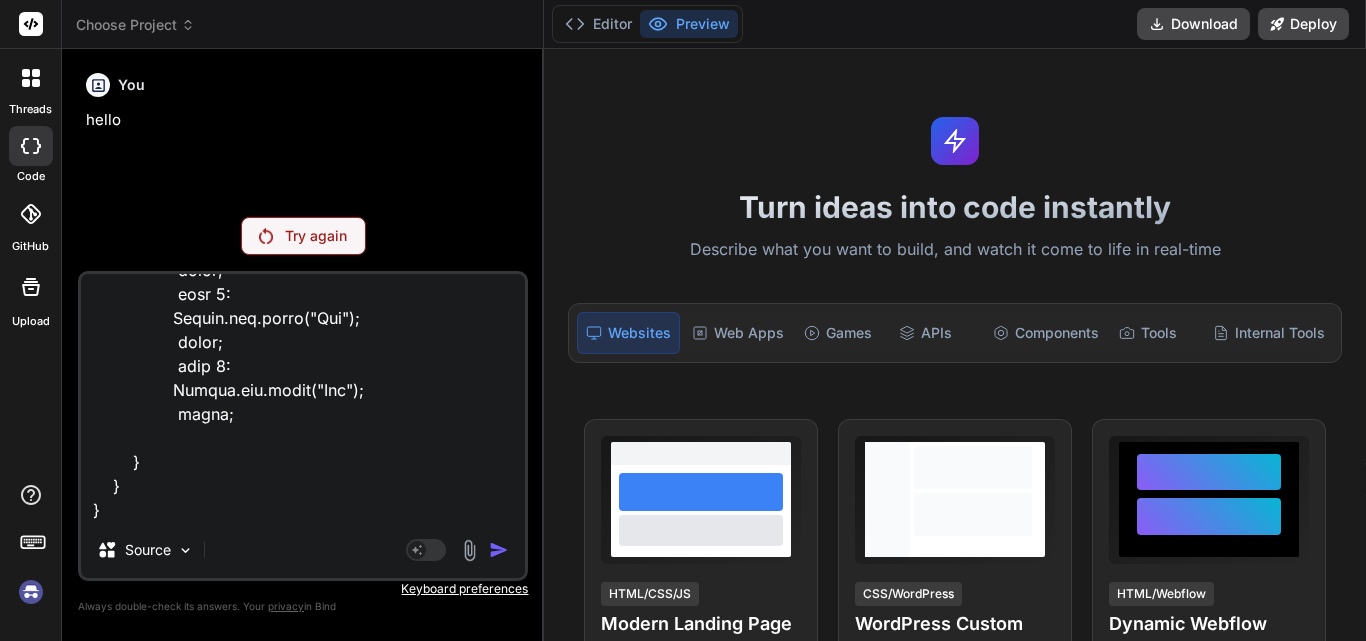 click at bounding box center [266, 236] 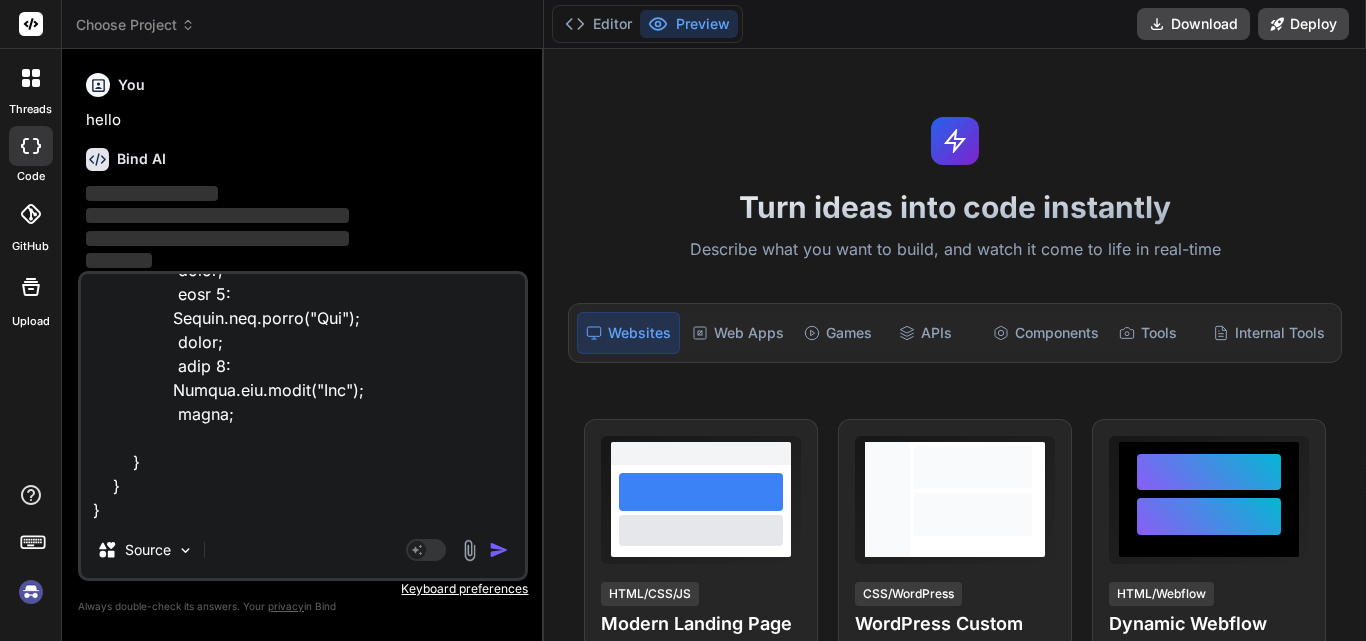 click on "‌" at bounding box center [217, 238] 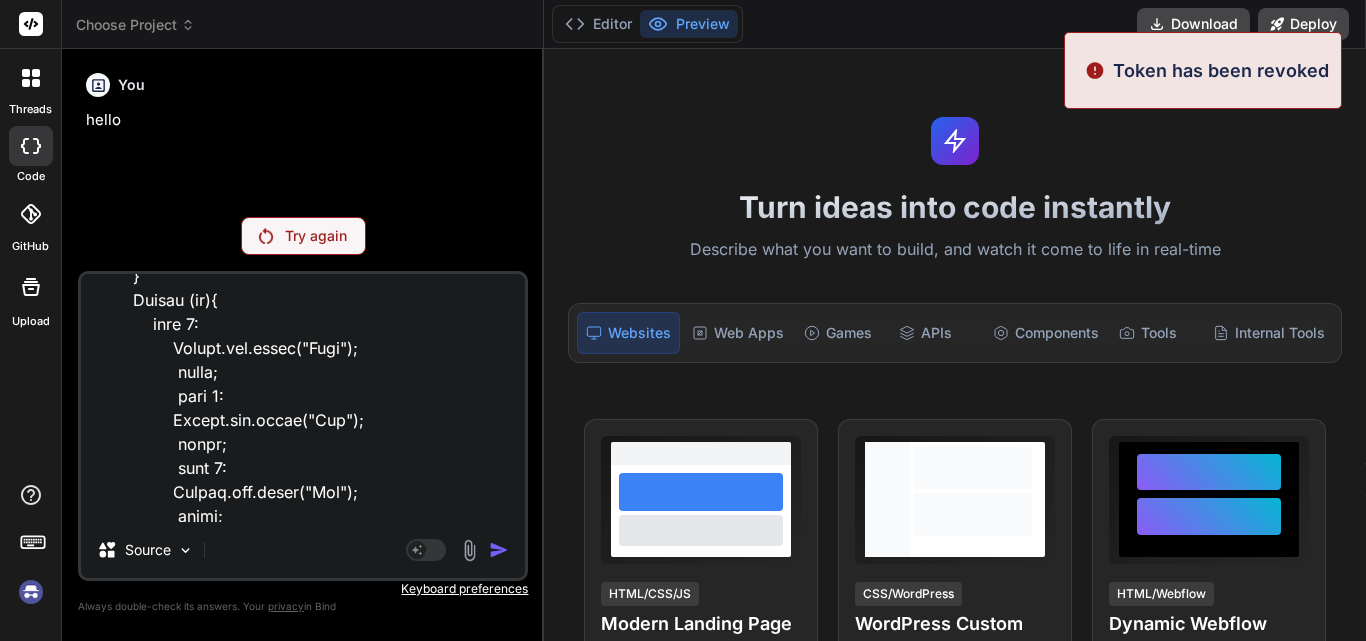scroll, scrollTop: 0, scrollLeft: 0, axis: both 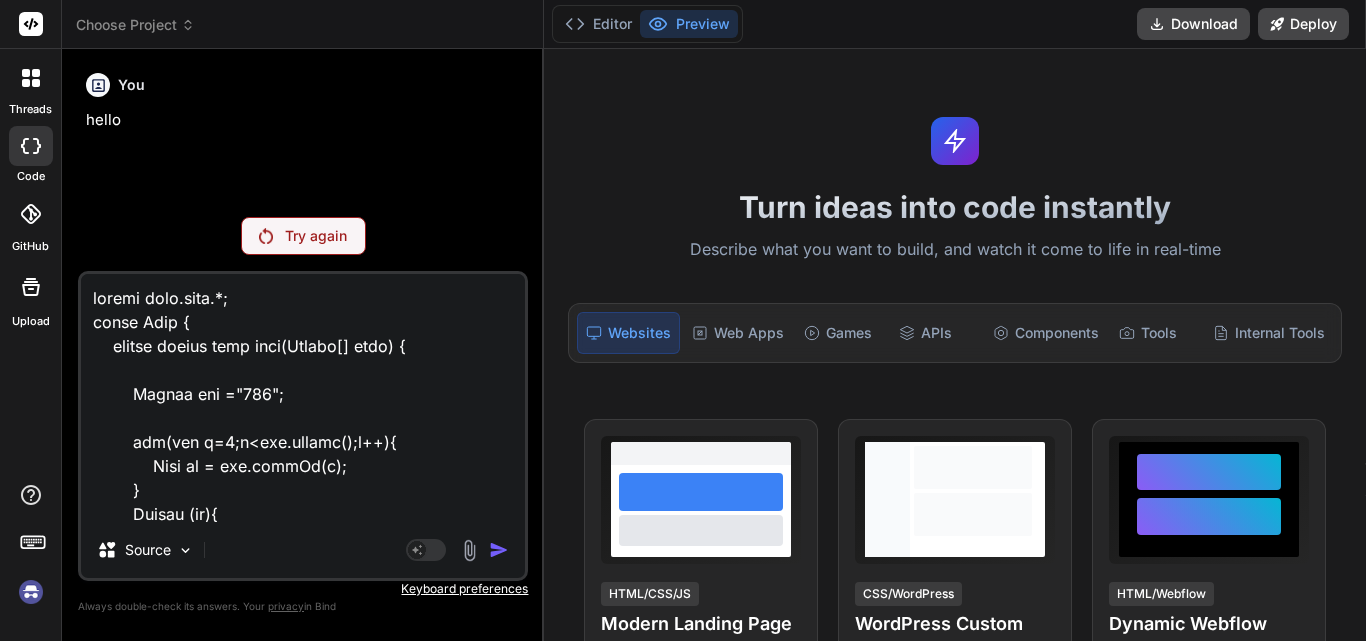 drag, startPoint x: 112, startPoint y: 509, endPoint x: 84, endPoint y: 213, distance: 297.32138 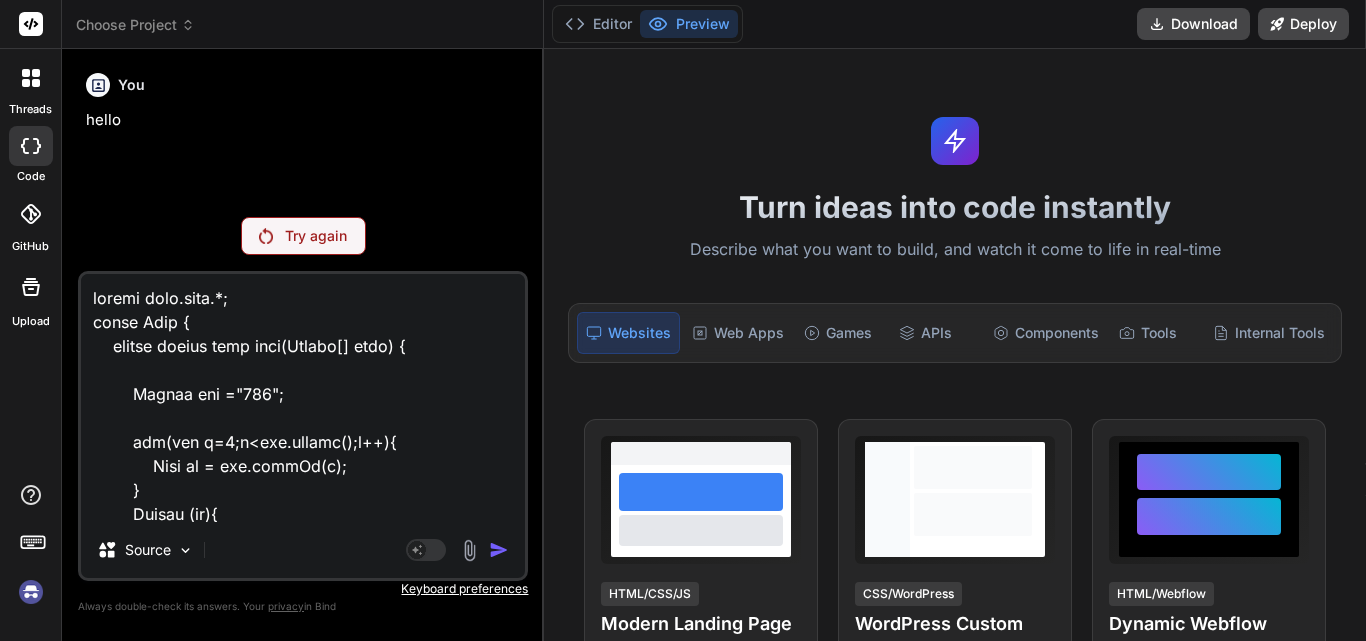 click on "You hello Try again Source Agent Mode. When this toggle is activated, AI automatically makes decisions, reasons, creates files, and runs terminal commands. Almost full autopilot. Created with Bind Always check its answers. Privacy  in Bind Keyboard preferences Always double-check its answers. Your   privacy  in Bind" at bounding box center (303, 352) 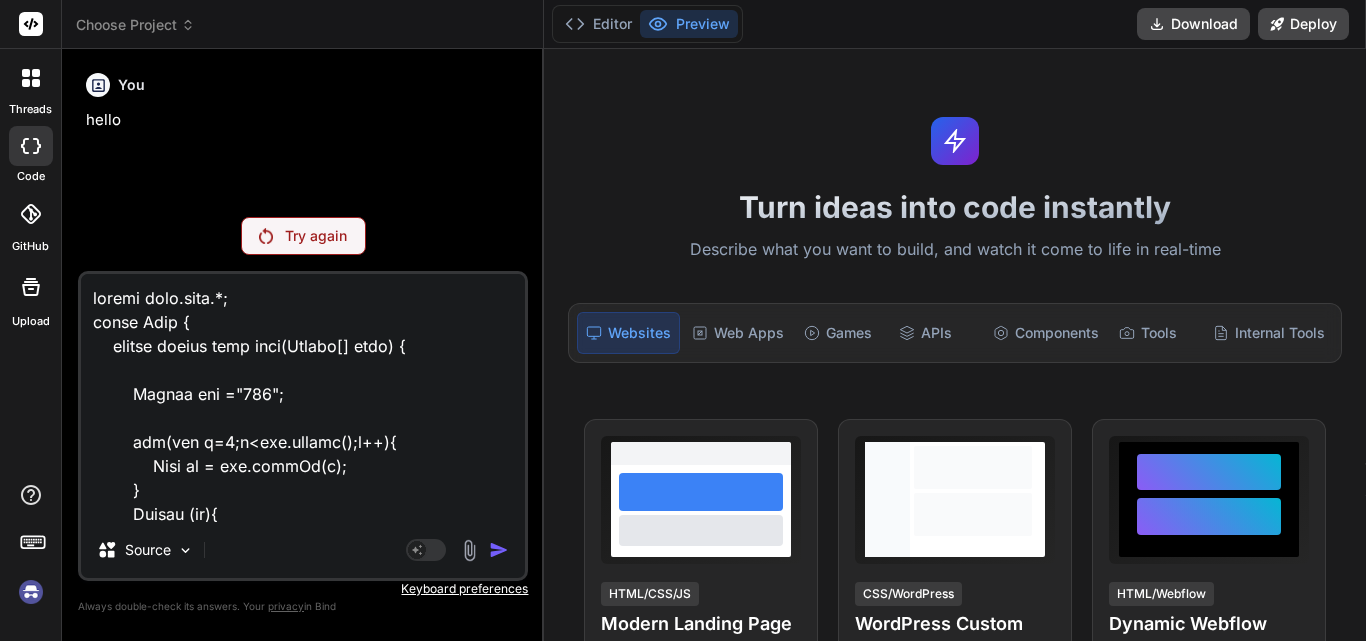 type 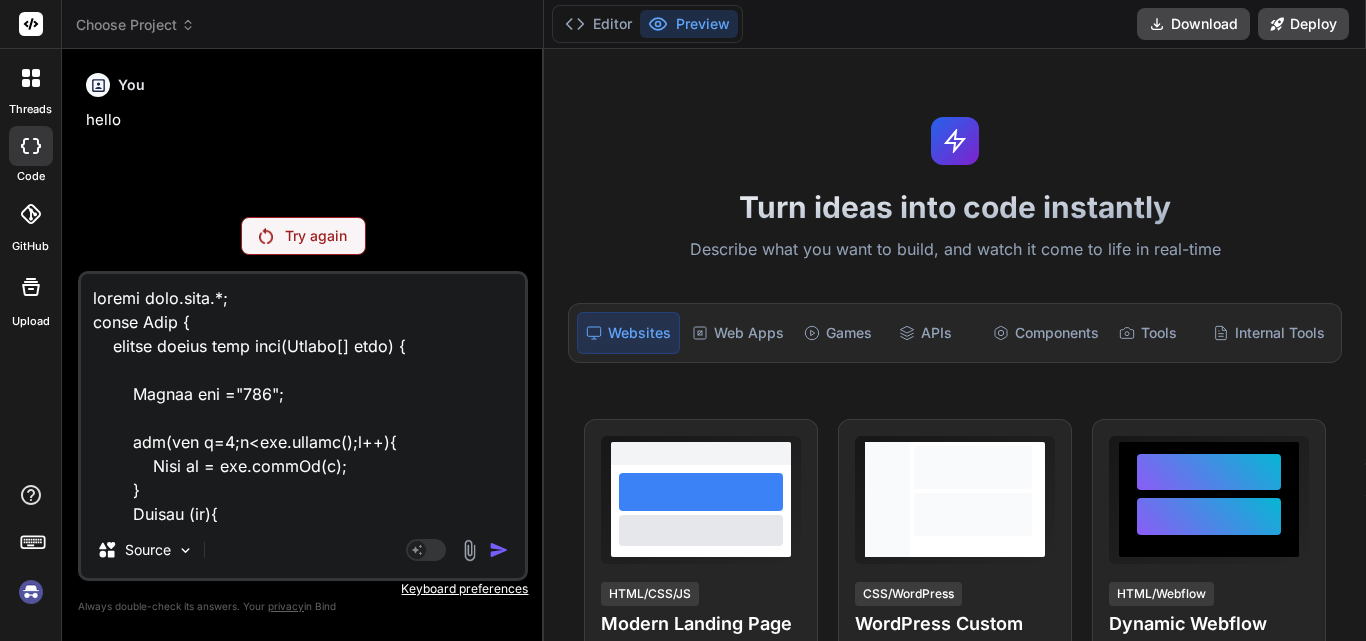 type on "x" 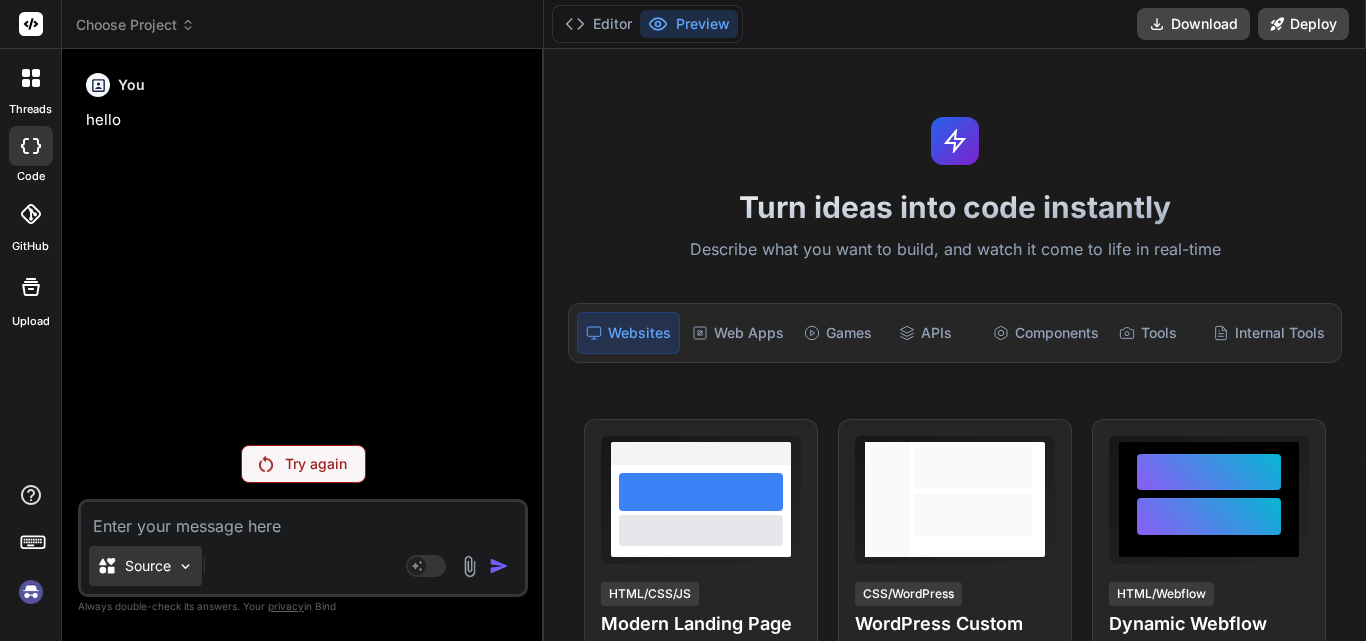 type 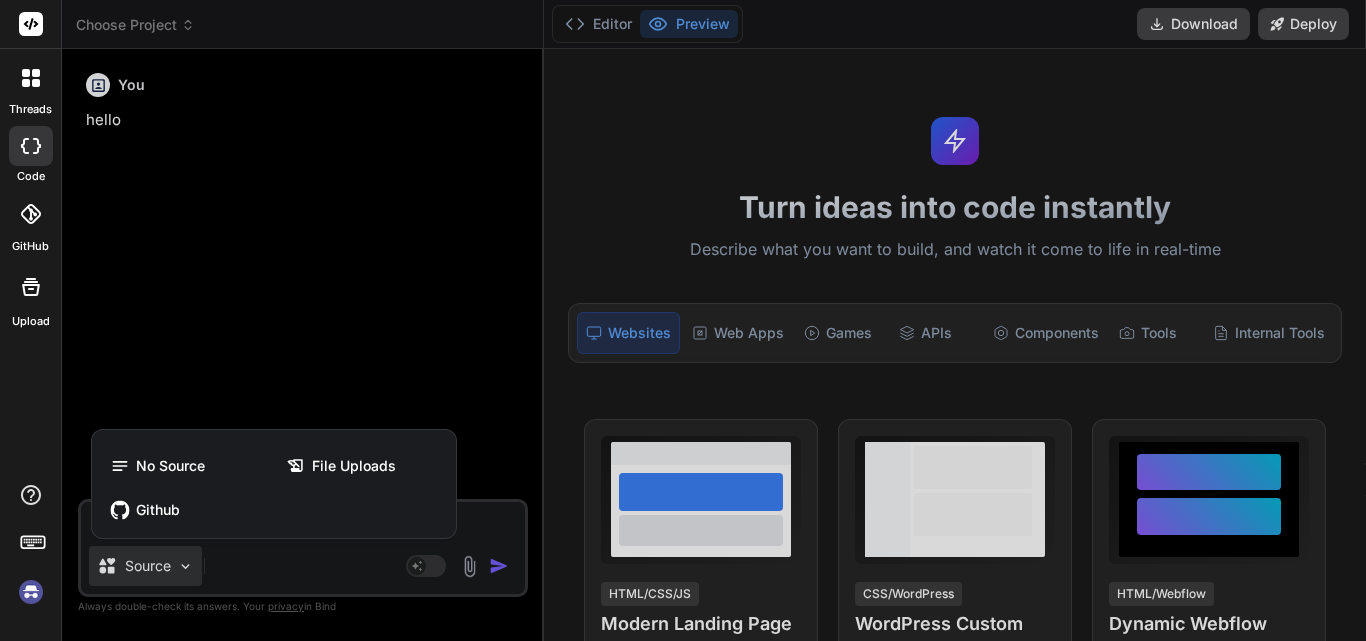 click at bounding box center [683, 320] 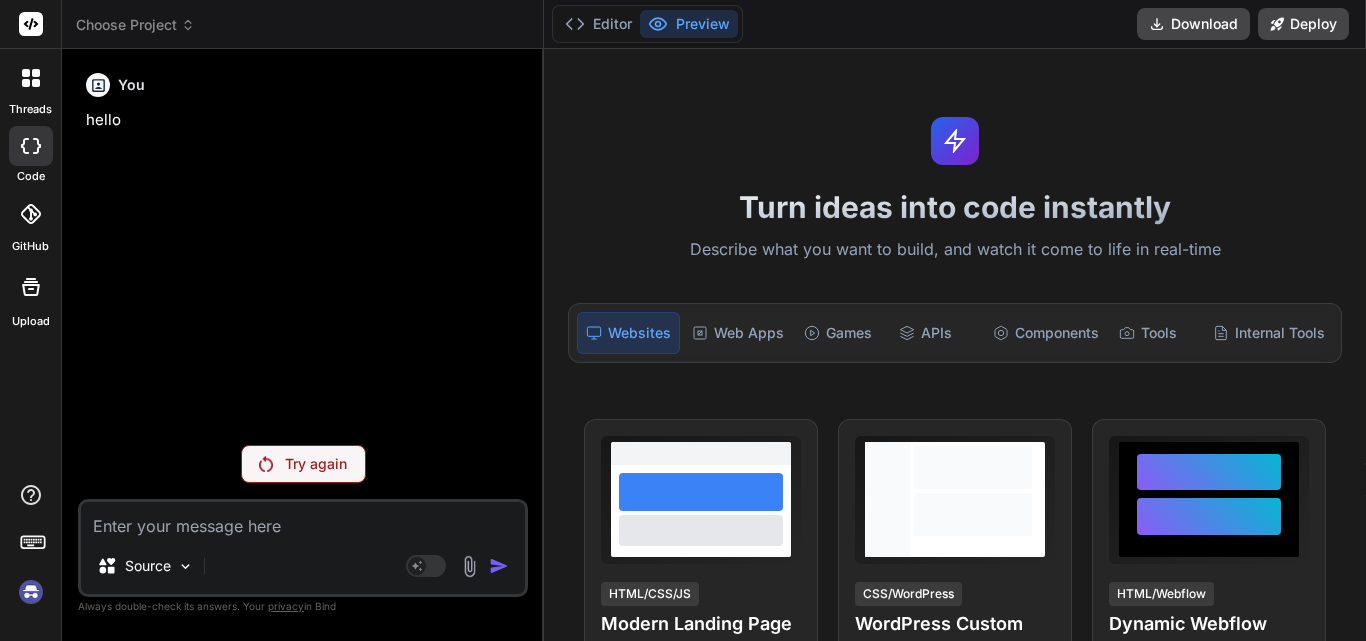 click at bounding box center (303, 520) 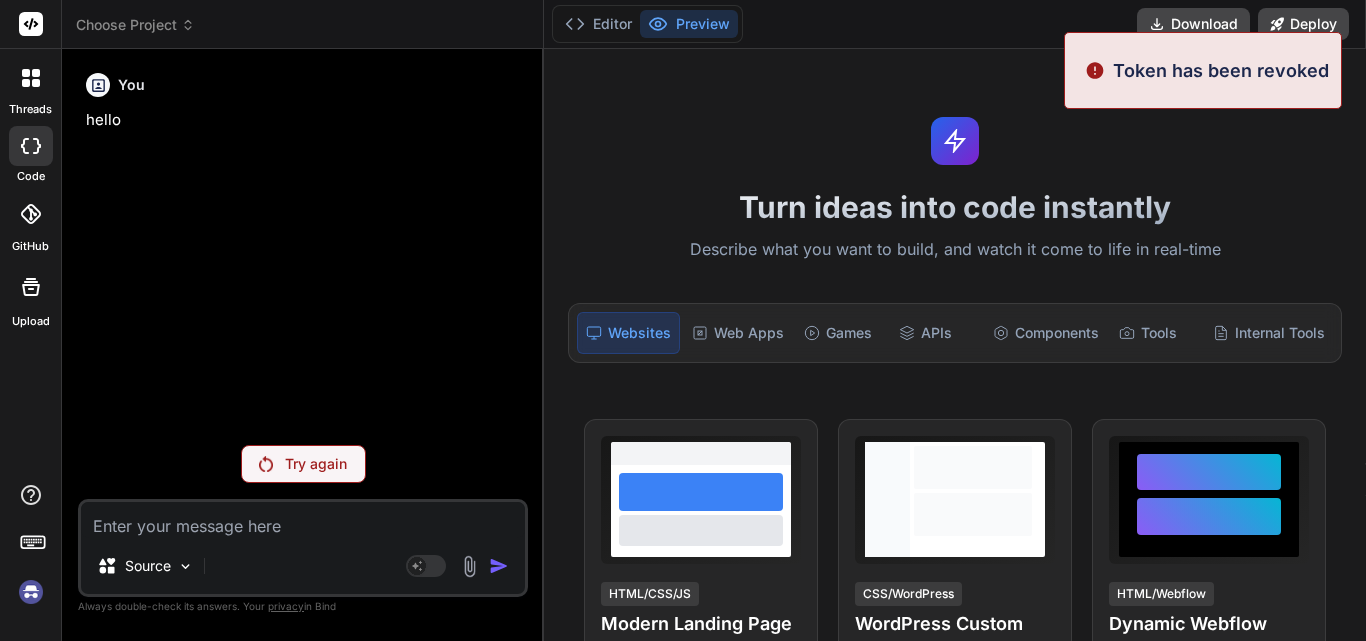 click on "Try again" at bounding box center [303, 464] 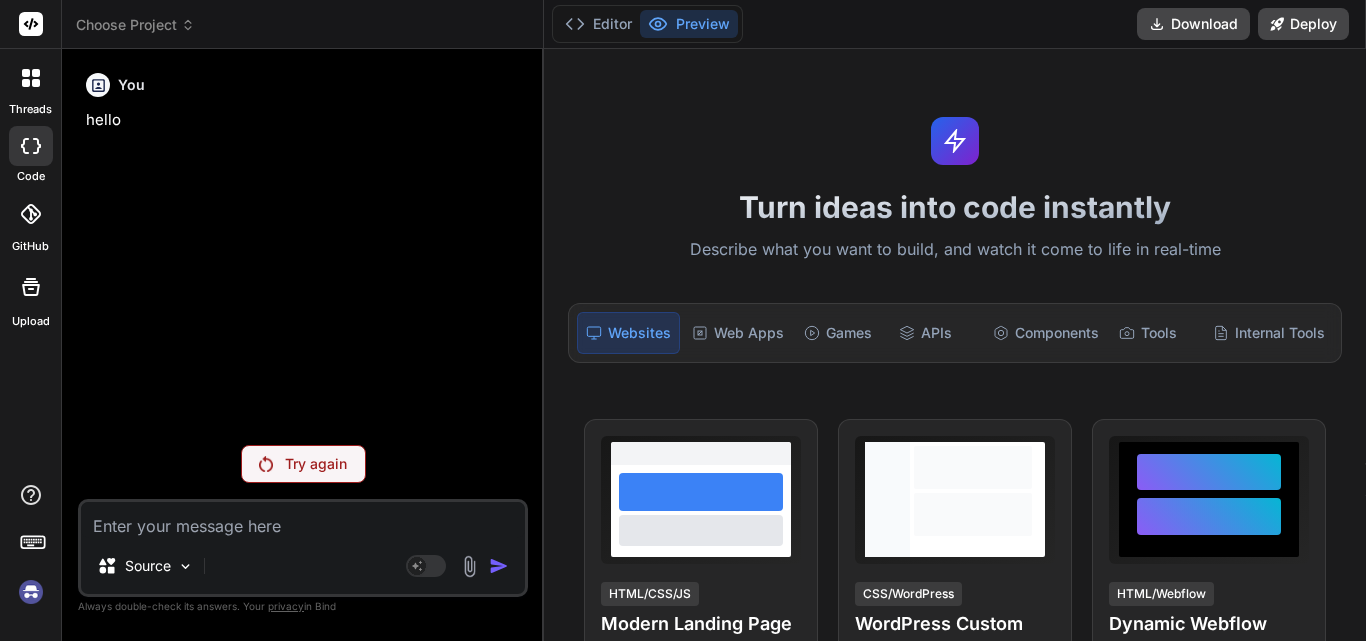 click 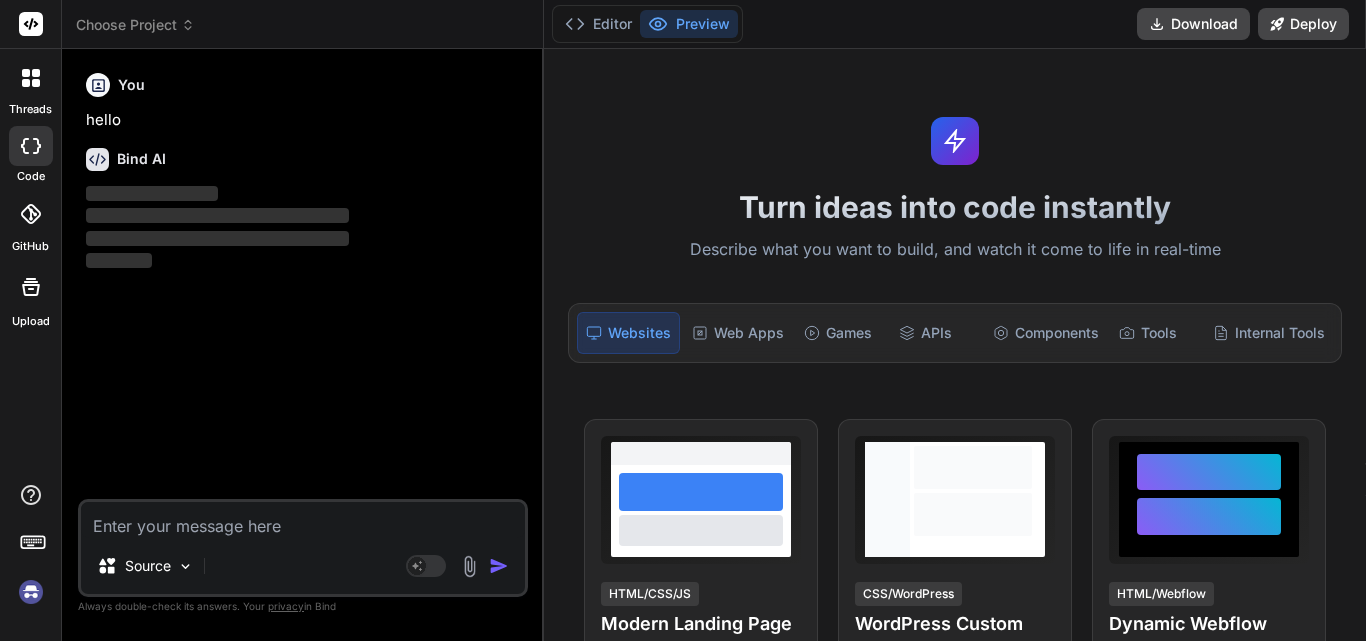 type on "x" 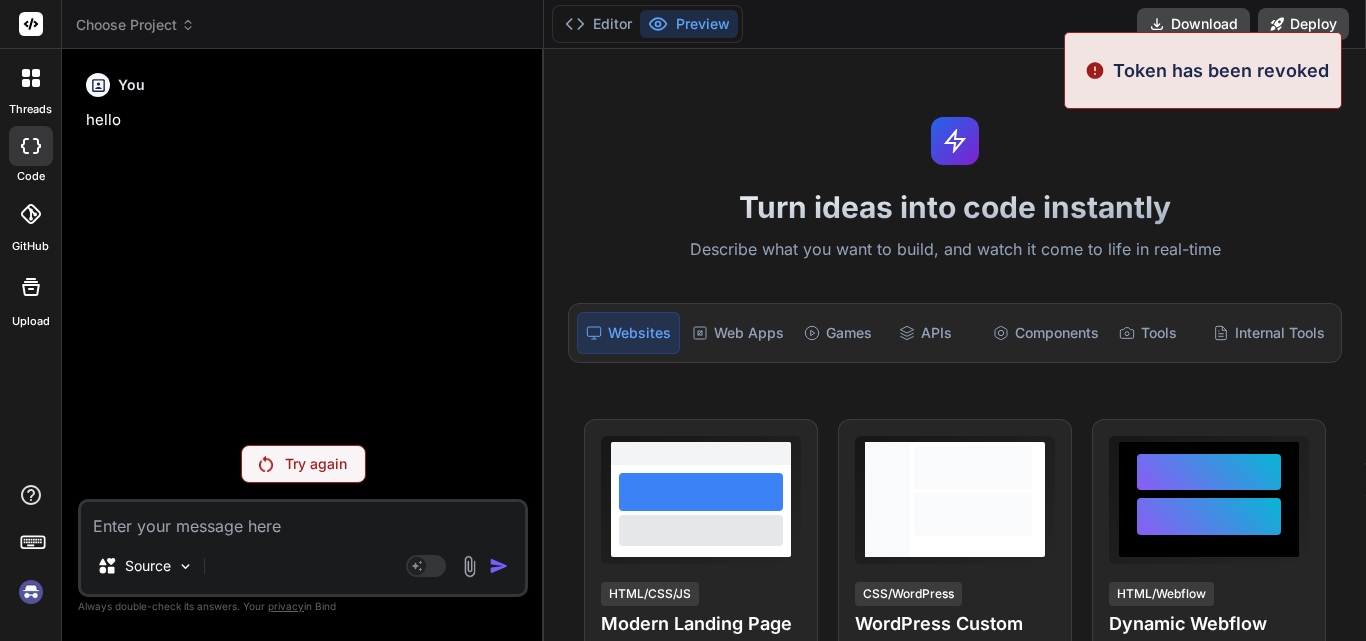 click on "Token has been revoked" at bounding box center (1221, 70) 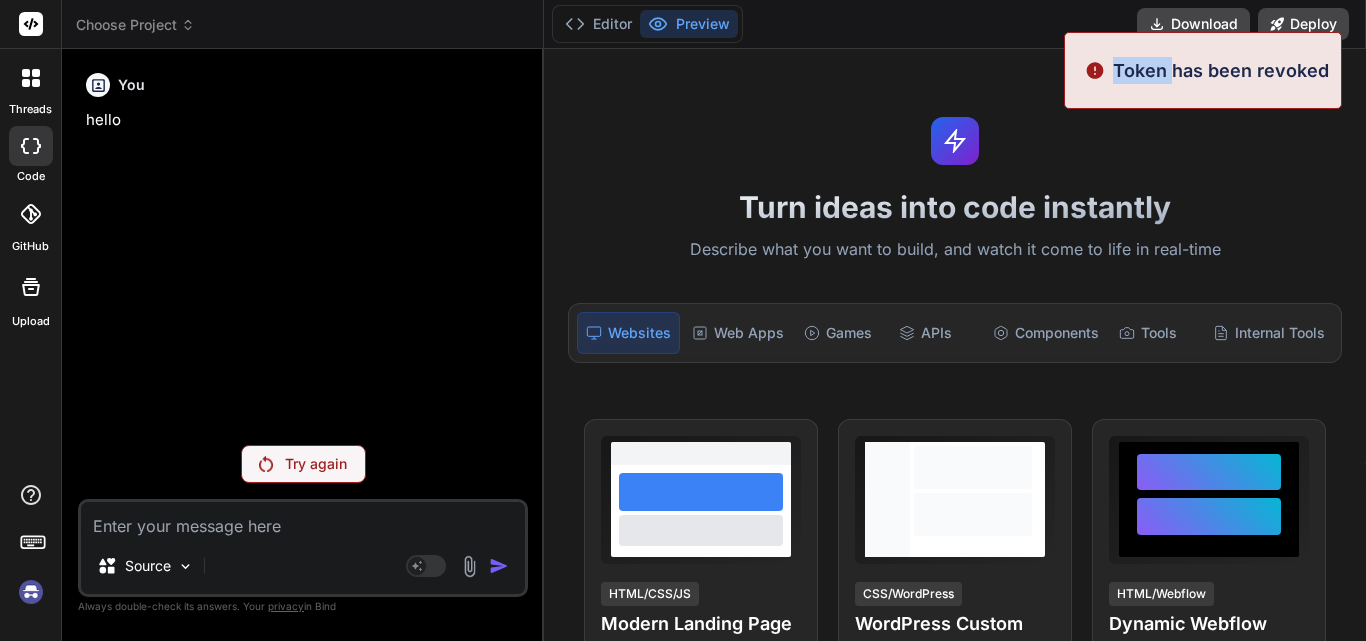drag, startPoint x: 1144, startPoint y: 64, endPoint x: 1258, endPoint y: 61, distance: 114.03947 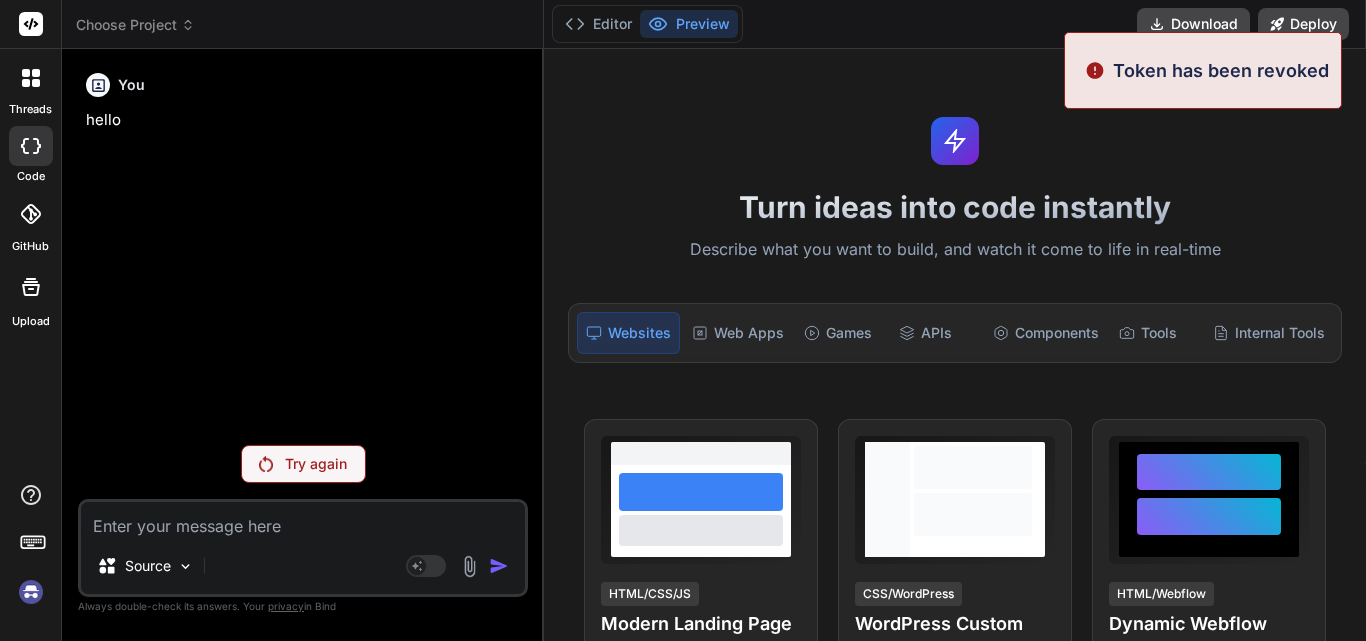 click on "Token has been revoked" at bounding box center [1203, 70] 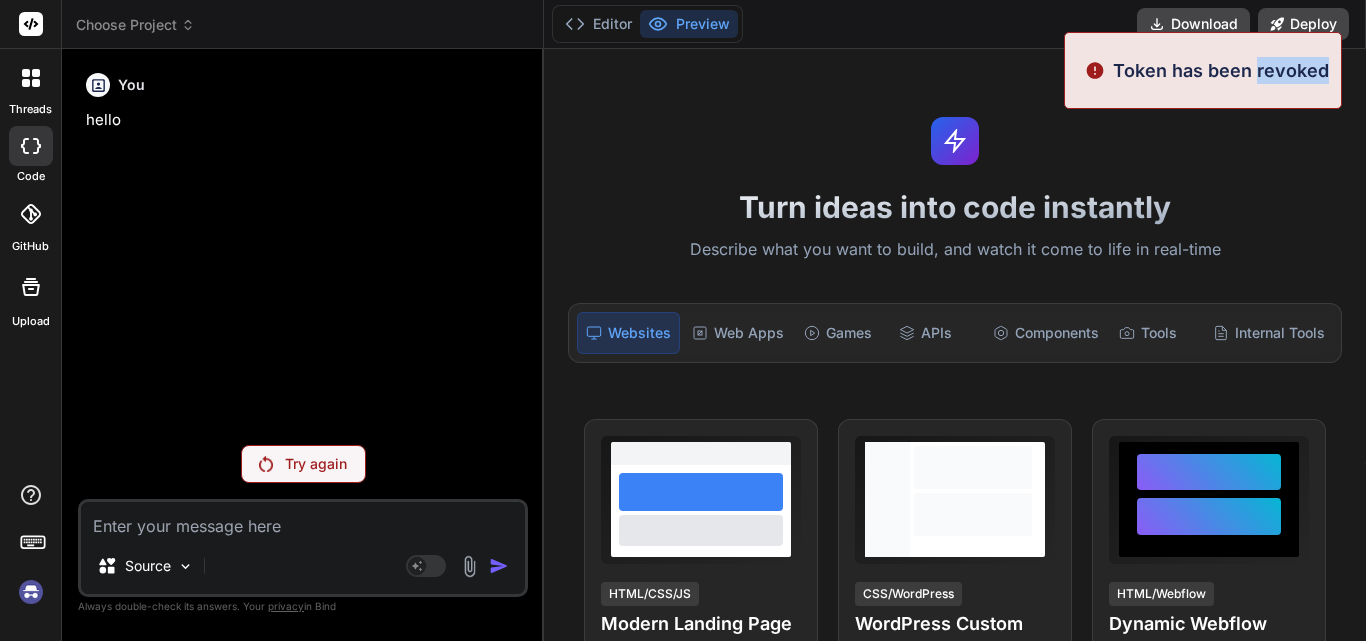 click on "Token has been revoked" at bounding box center (1203, 70) 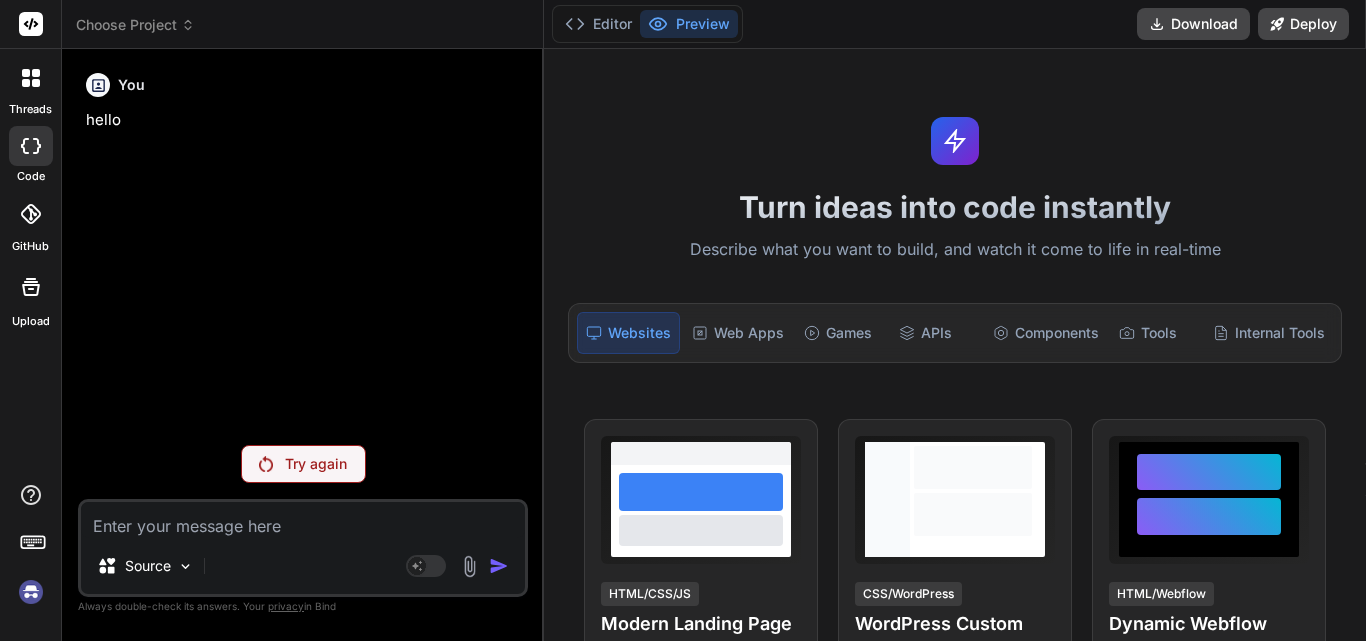 click on "Websites" at bounding box center (628, 333) 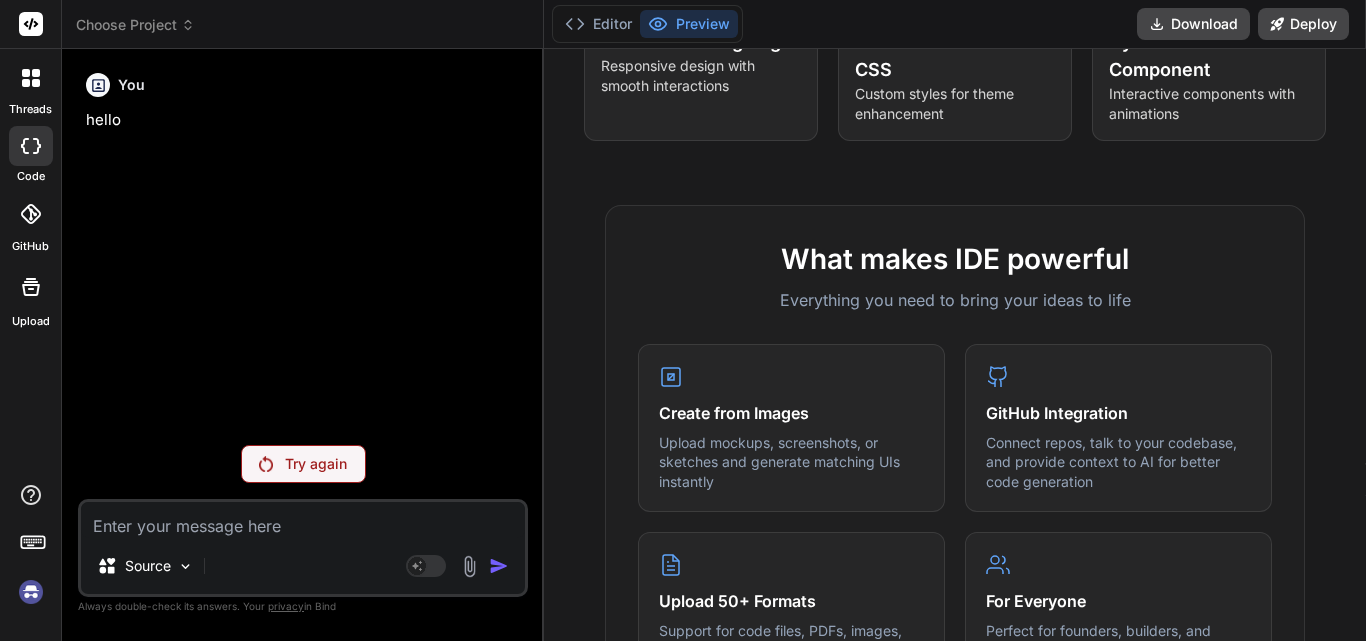 scroll, scrollTop: 1000, scrollLeft: 0, axis: vertical 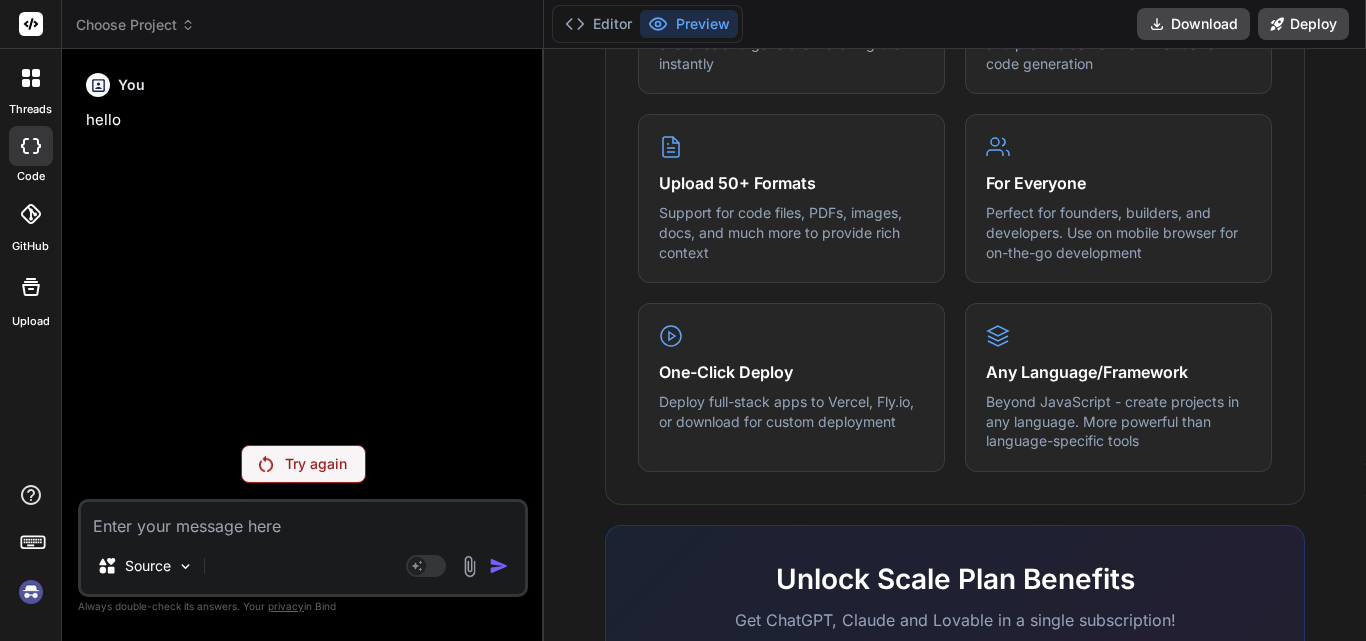 click at bounding box center (303, 520) 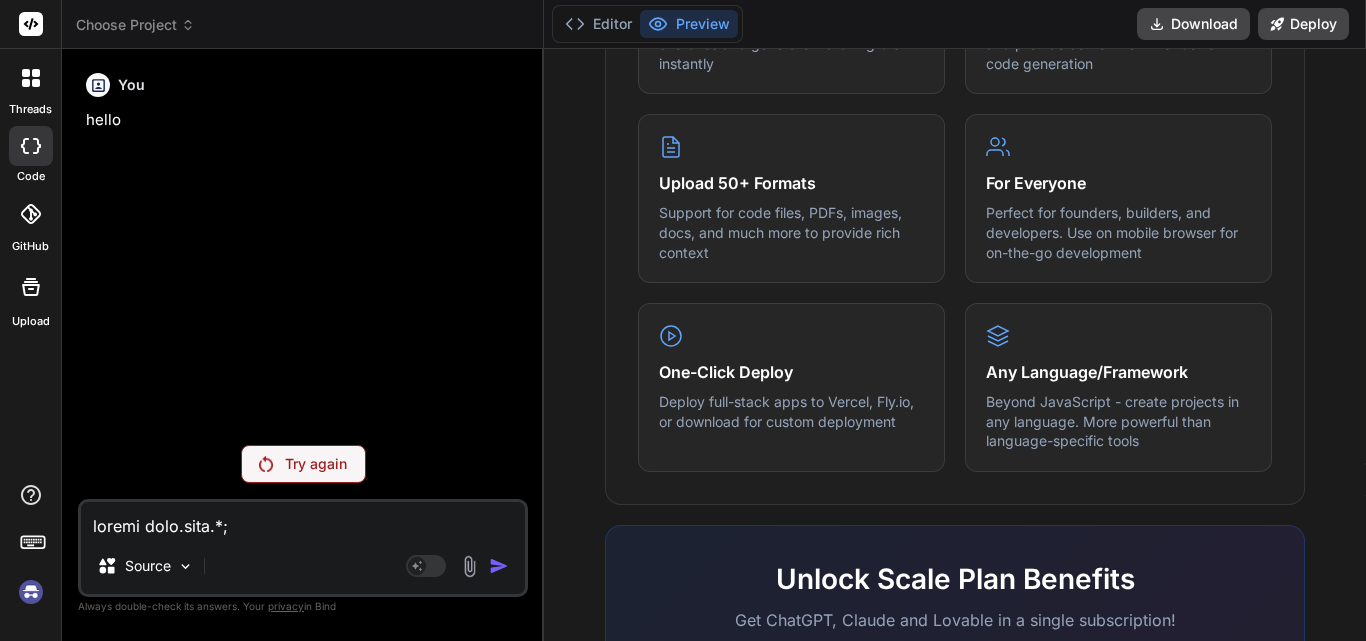 scroll, scrollTop: 866, scrollLeft: 0, axis: vertical 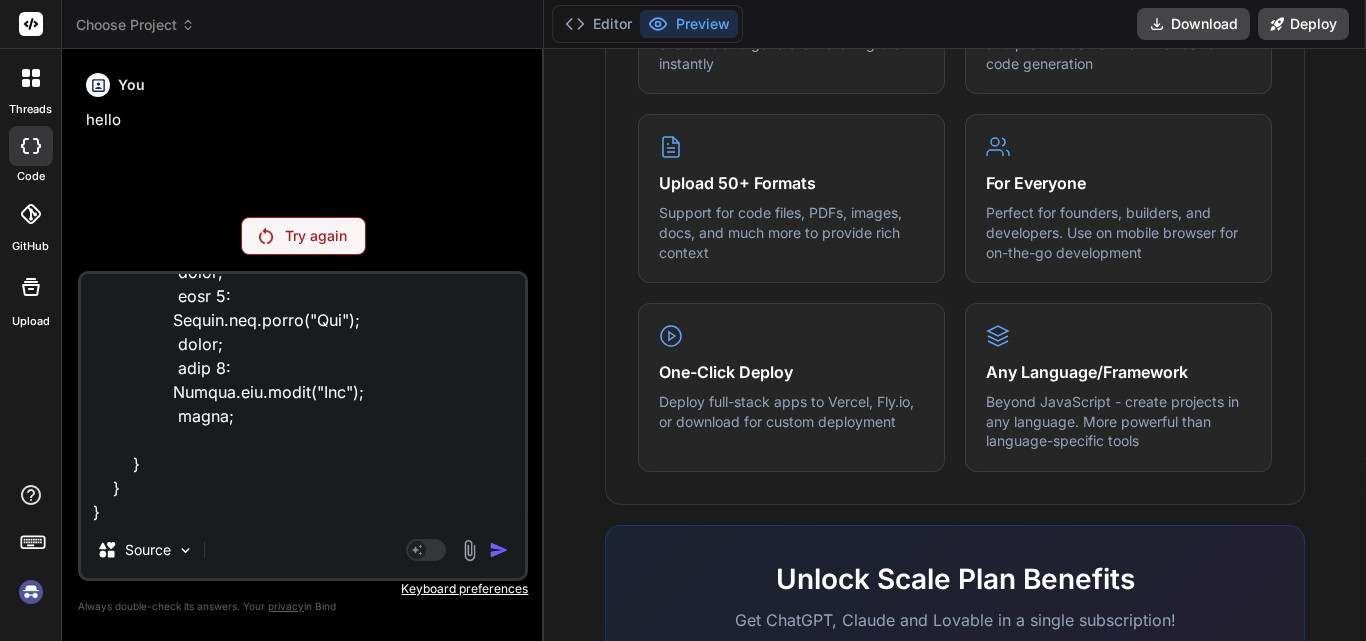 type on "import java.util.*;
class Main {
public static void main(String[] args) {
String str ="[NUMBER]";
for(int i=0;i<str.length();i++){
Char ch = str.charAt(i);
}
Switch (ch){
case '0':
System.out.print("Zero");
break;
case '1':
System.out.print("One");
break;
case '2':
System.out.print("Two");
break;
break;
case '3':
System.out.print("Three");
break;
break;
case '4':
System.out.print("Four");
break;
case '5':
System.out.print("Five");
break;
case '6':
System.out.print("Six");
break;
case '7':
System.out.print("Seven");
break;
case '8':
System.out.print("Eight");
break;
case '9':
System.out.print("Nine");
break;
}
}
}" 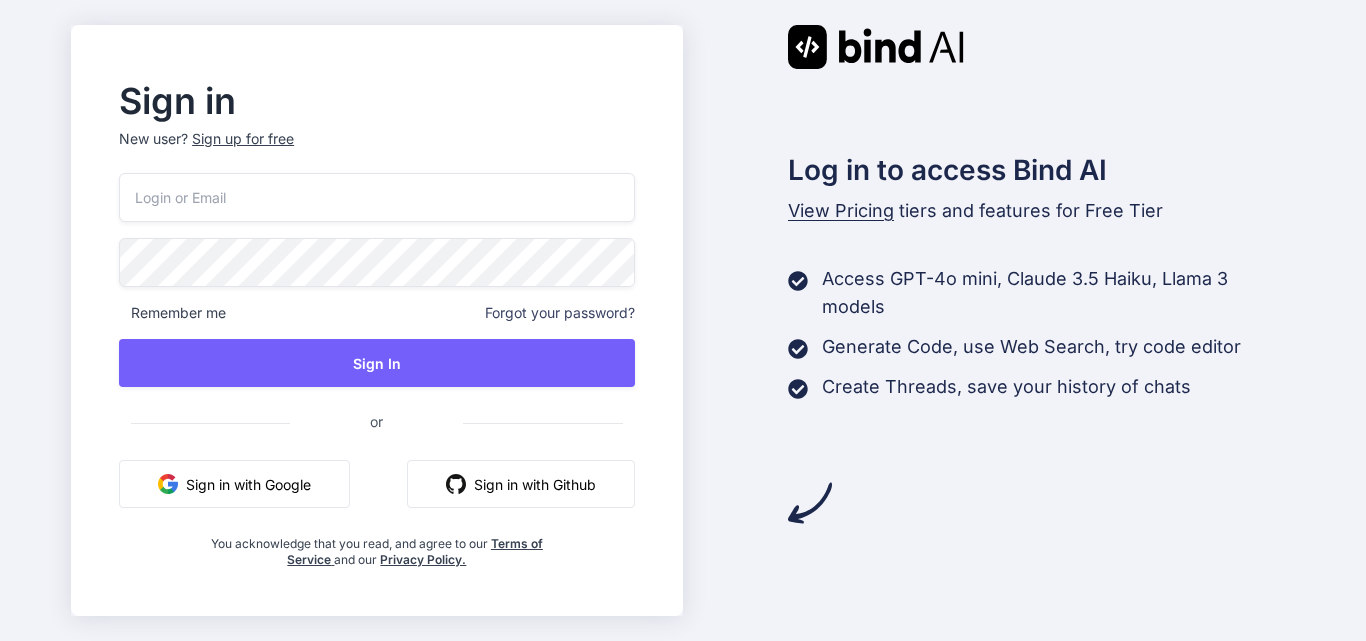 scroll, scrollTop: 0, scrollLeft: 0, axis: both 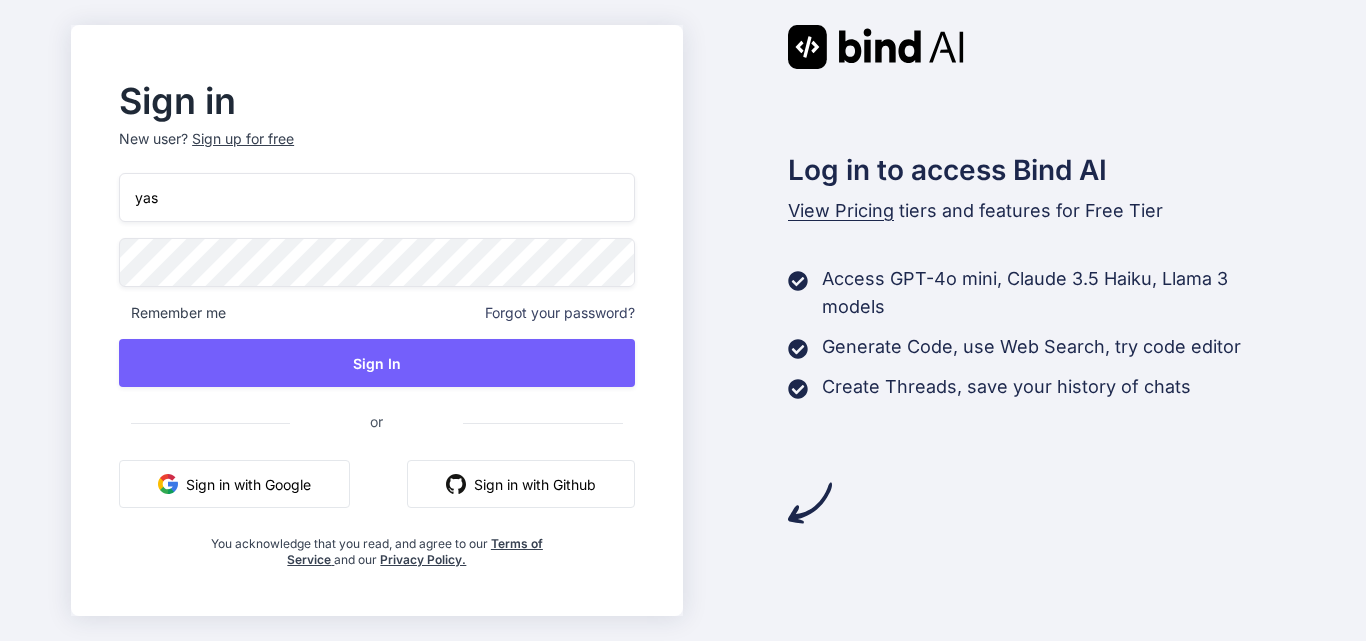 type on "[USERNAME]@[DOMAIN]" 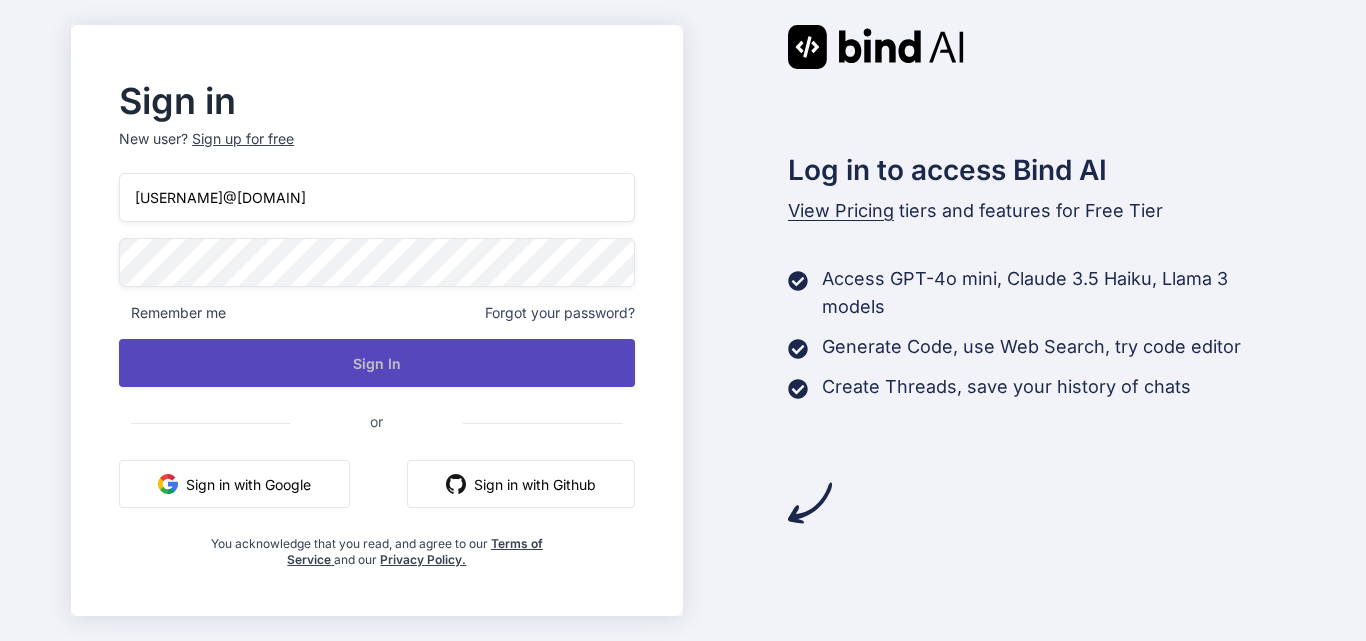click on "Sign In" at bounding box center [376, 363] 